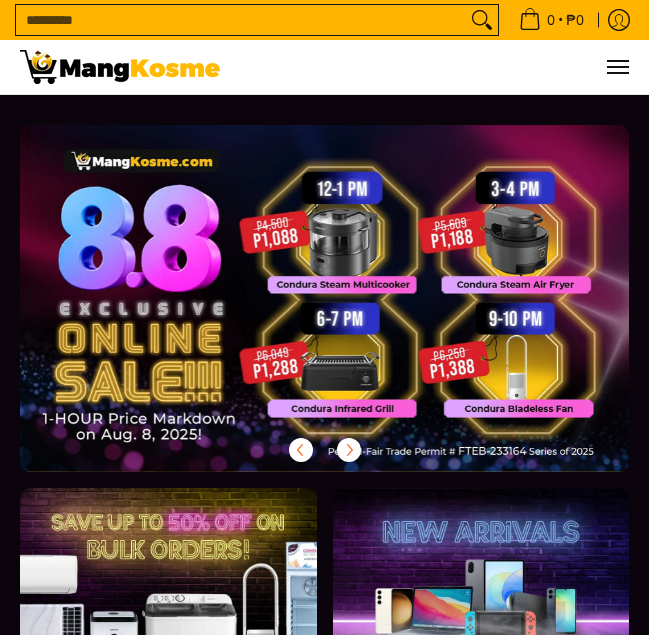 scroll, scrollTop: 0, scrollLeft: 0, axis: both 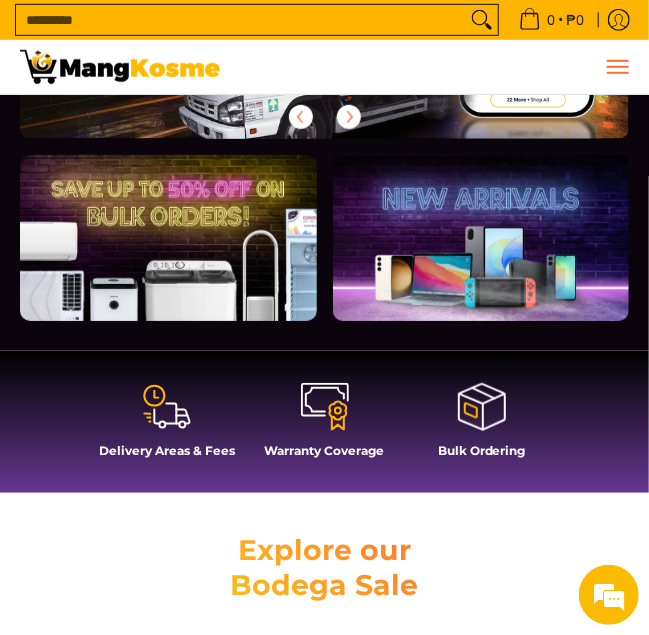 click at bounding box center (617, 67) 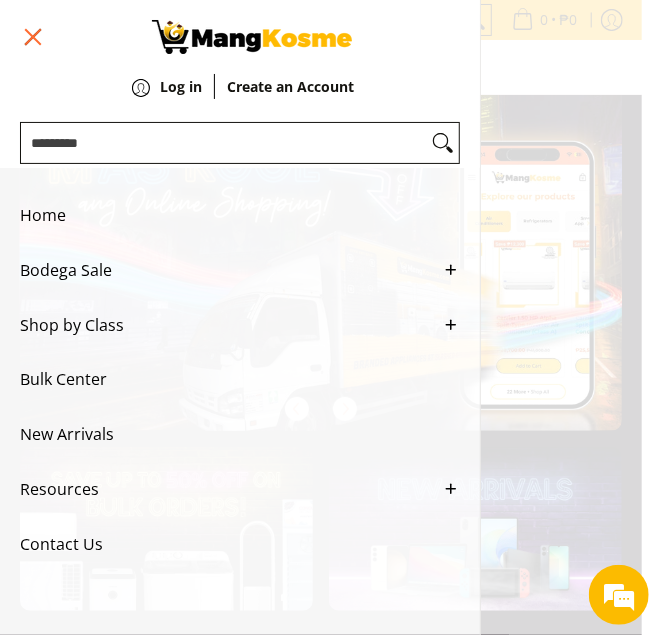 scroll, scrollTop: 36, scrollLeft: 0, axis: vertical 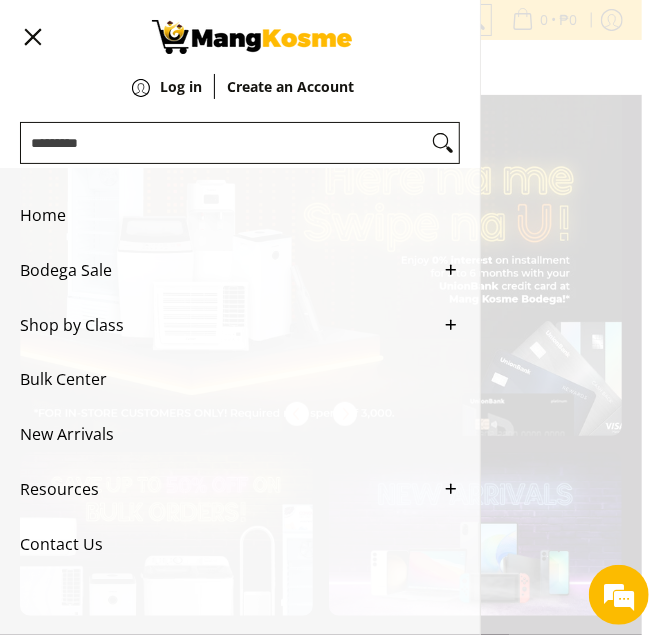 click 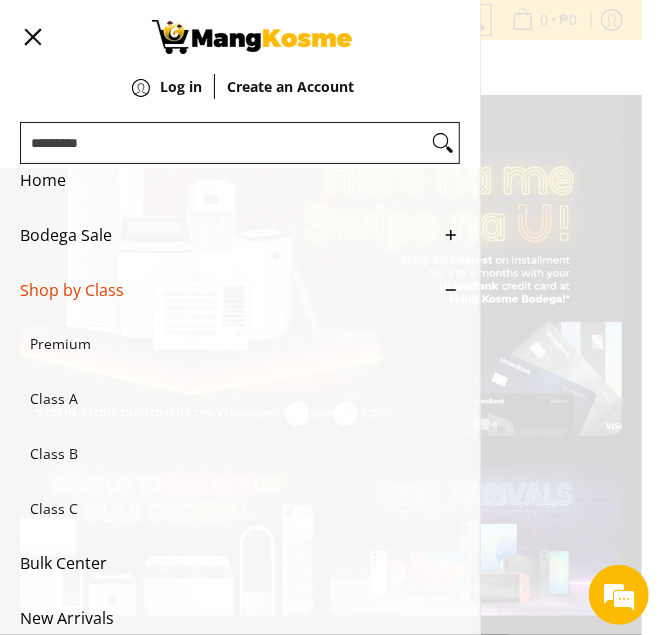 scroll, scrollTop: 66, scrollLeft: 0, axis: vertical 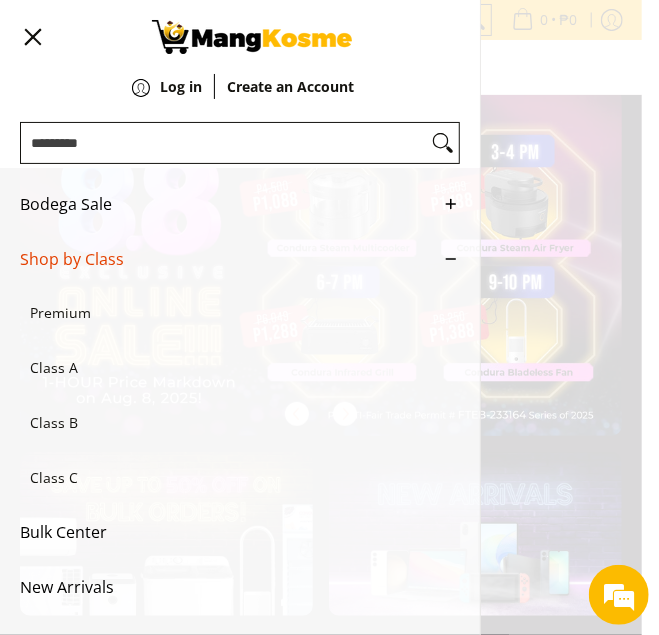 click on "Class A" at bounding box center (230, 368) 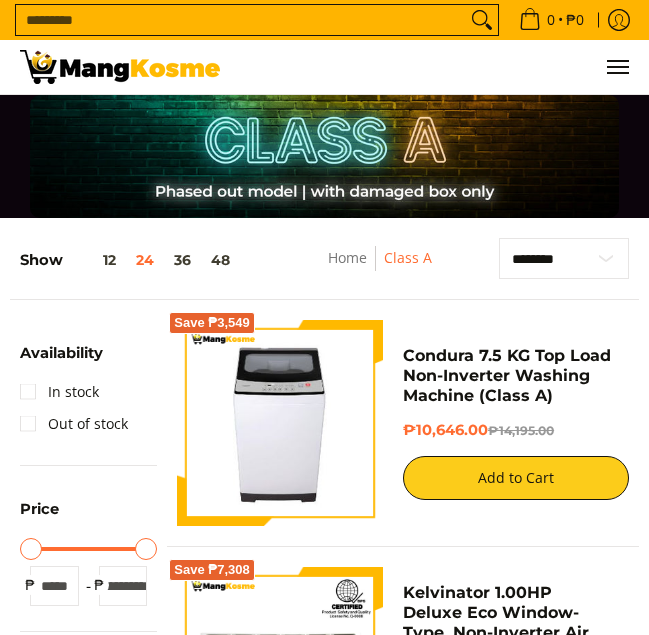 scroll, scrollTop: 0, scrollLeft: 0, axis: both 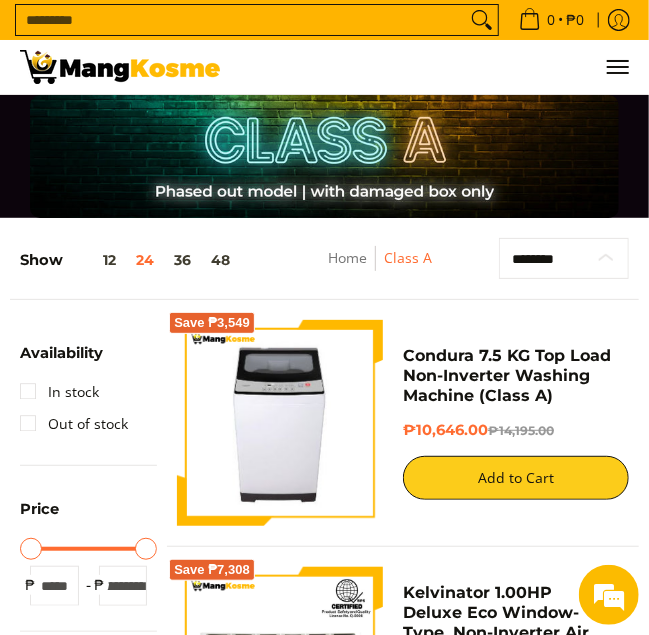 click on "**********" at bounding box center [564, 258] 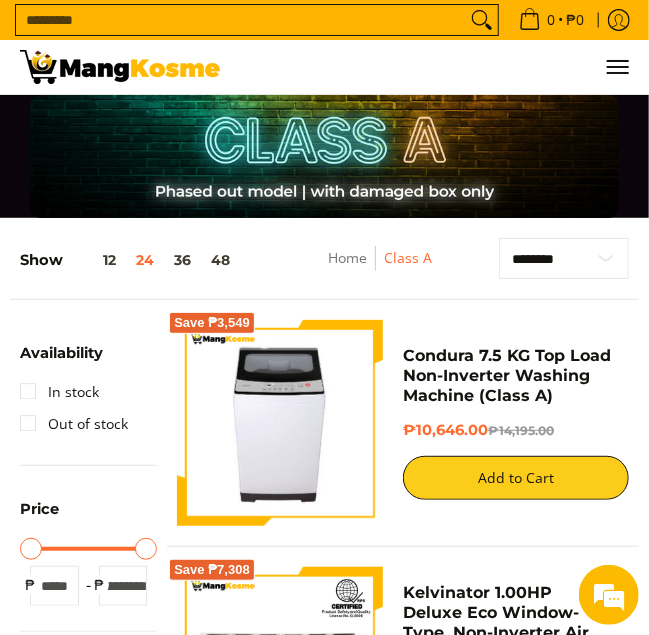 click at bounding box center [324, 156] 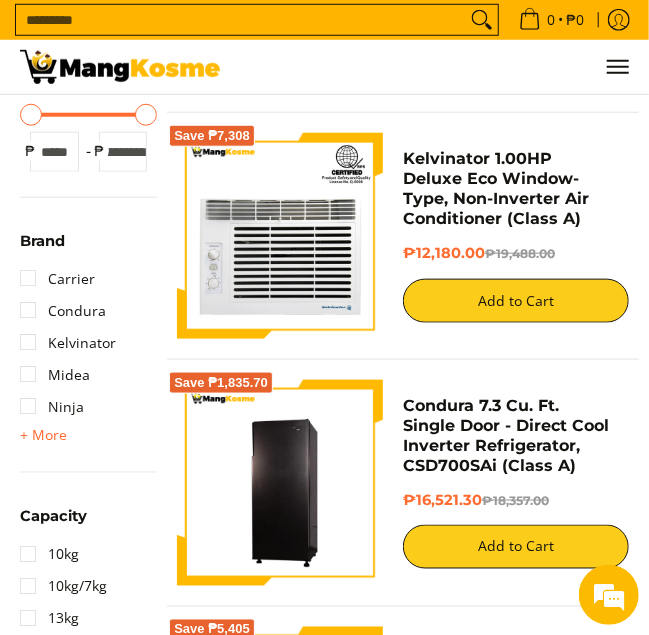 scroll, scrollTop: 432, scrollLeft: 0, axis: vertical 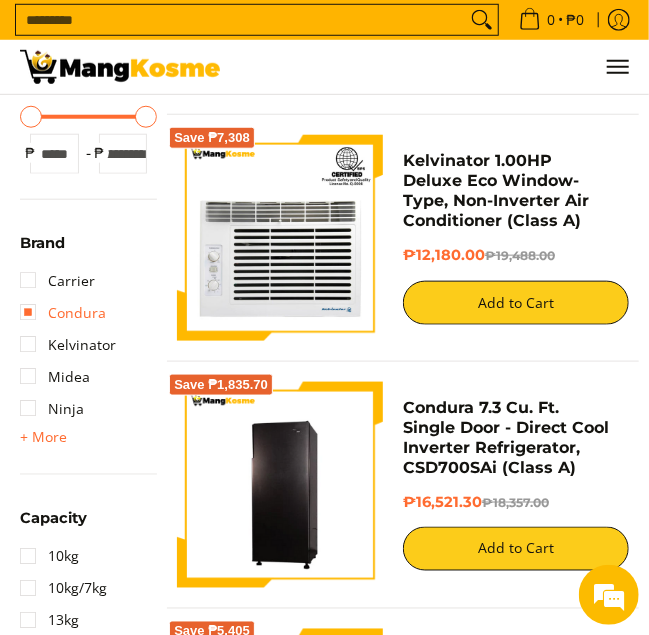 click on "Condura" at bounding box center [63, 313] 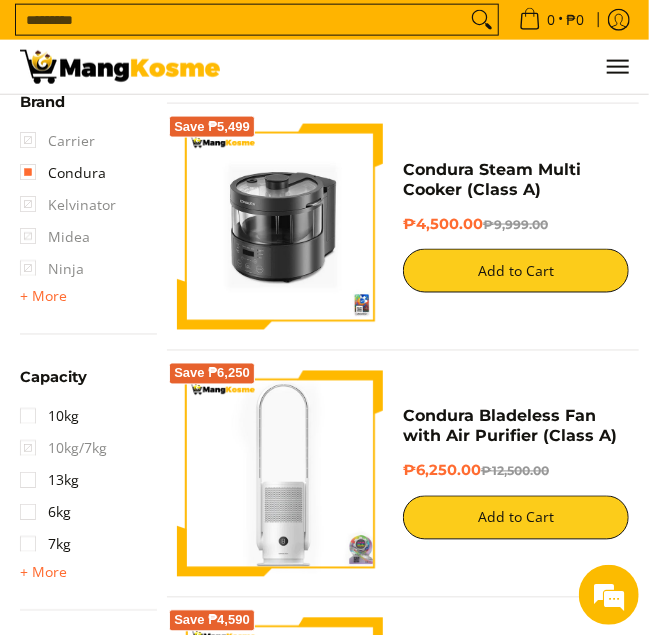 scroll, scrollTop: 762, scrollLeft: 0, axis: vertical 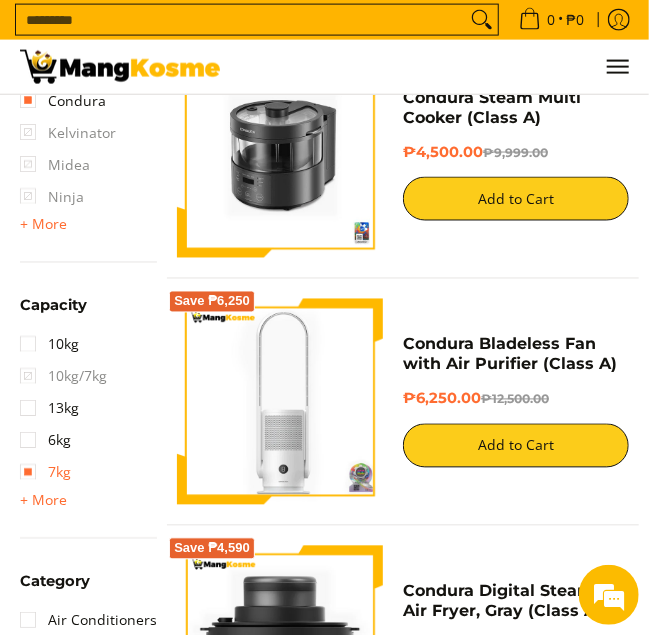 click on "7kg" at bounding box center [45, 473] 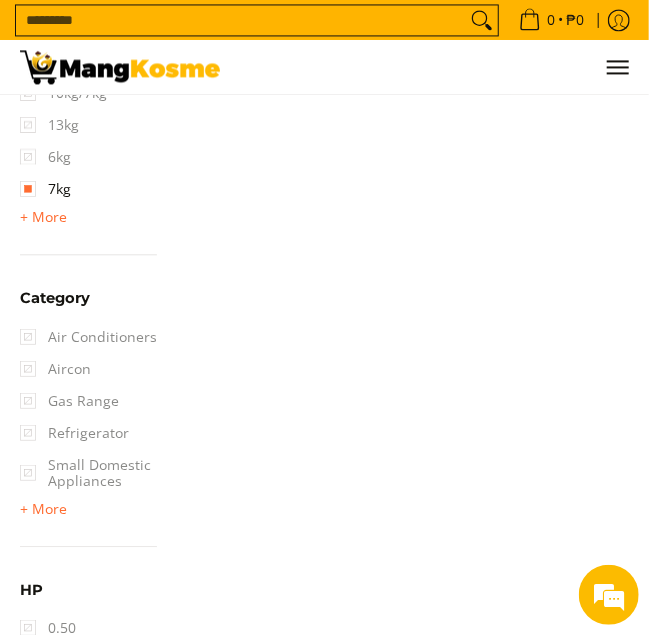 scroll, scrollTop: 1150, scrollLeft: 0, axis: vertical 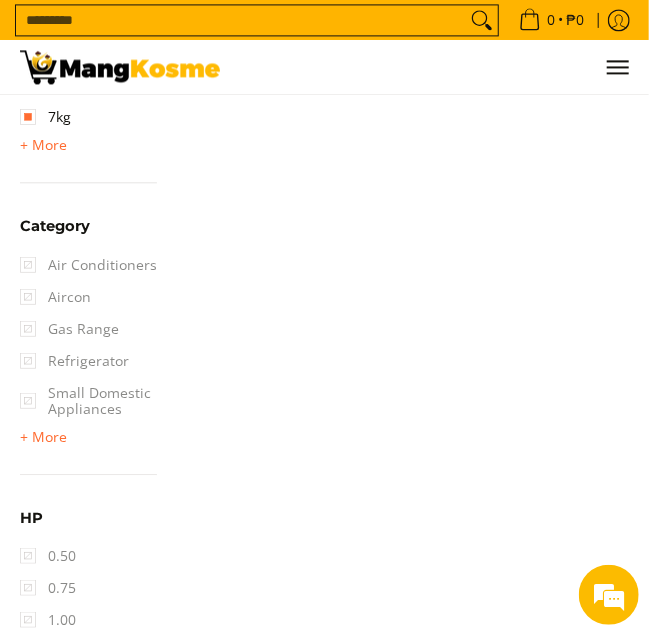 click on "Small Domestic Appliances" at bounding box center (88, 401) 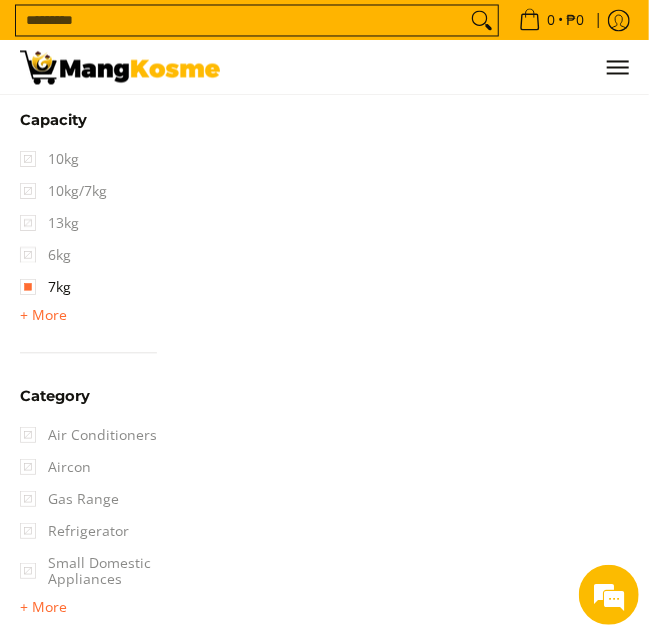 scroll, scrollTop: 817, scrollLeft: 0, axis: vertical 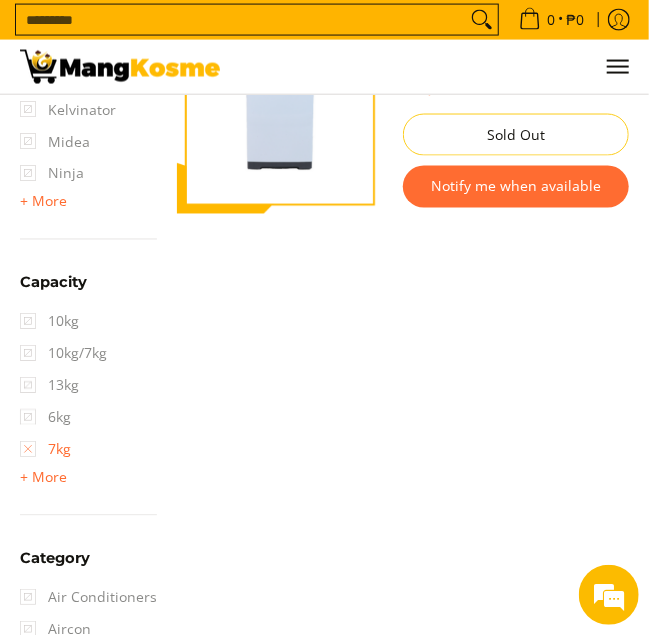 click on "7kg" at bounding box center (45, 450) 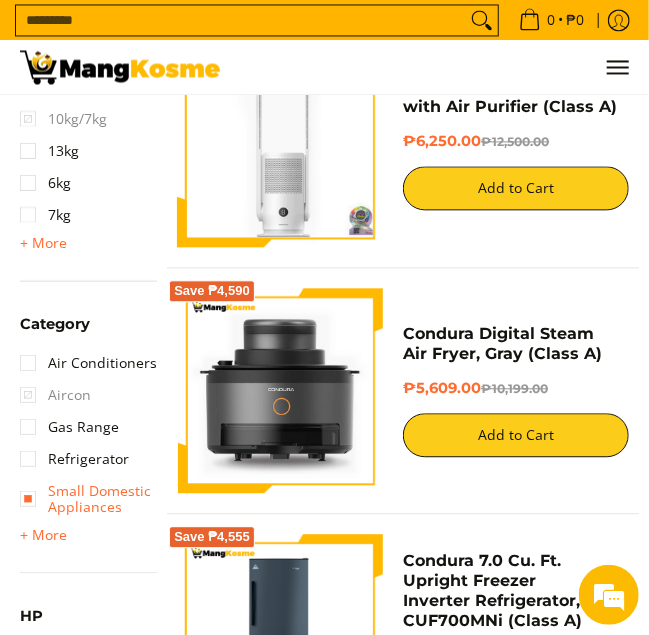 scroll, scrollTop: 1076, scrollLeft: 0, axis: vertical 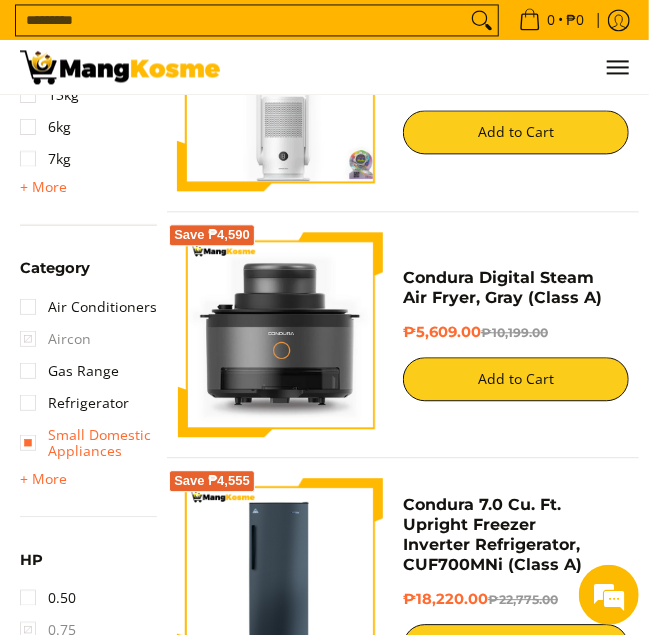 click on "Small Domestic Appliances" at bounding box center (88, 443) 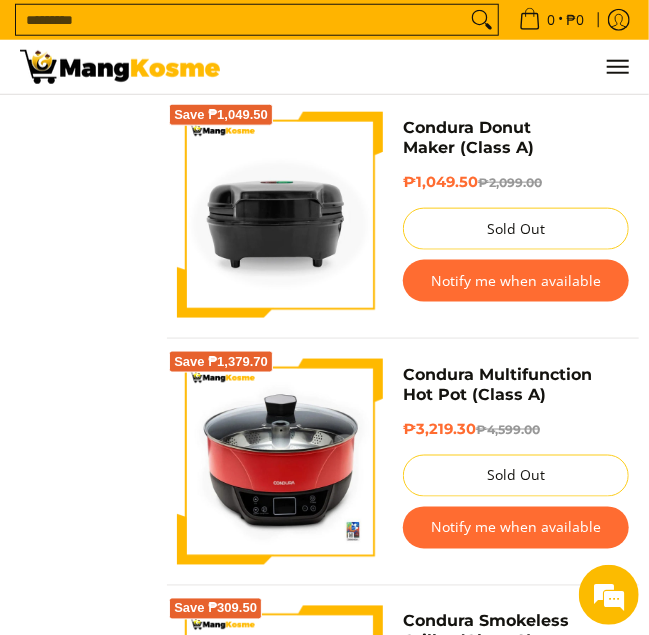 scroll, scrollTop: 4409, scrollLeft: 0, axis: vertical 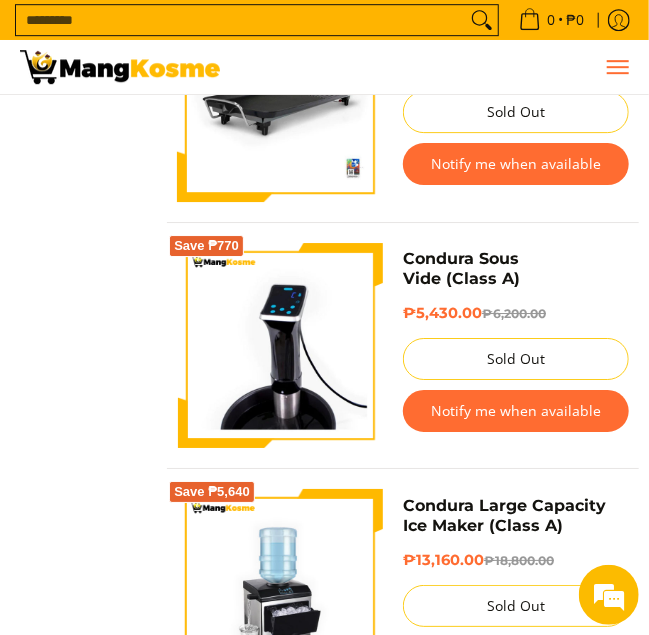 click at bounding box center [617, 67] 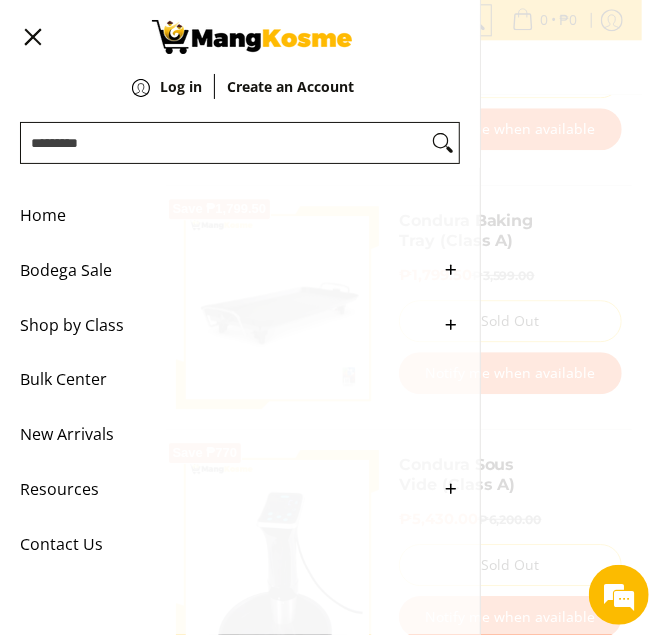 scroll, scrollTop: 3245, scrollLeft: 0, axis: vertical 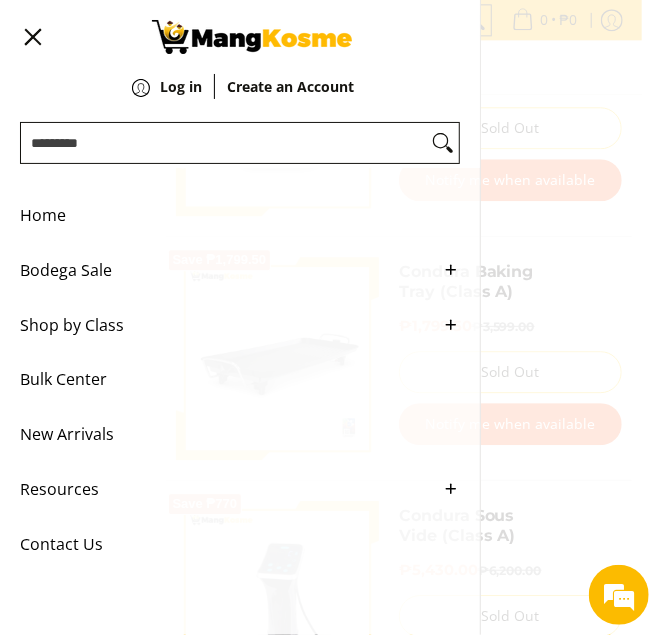 click on "Shop by Class" at bounding box center [225, 325] 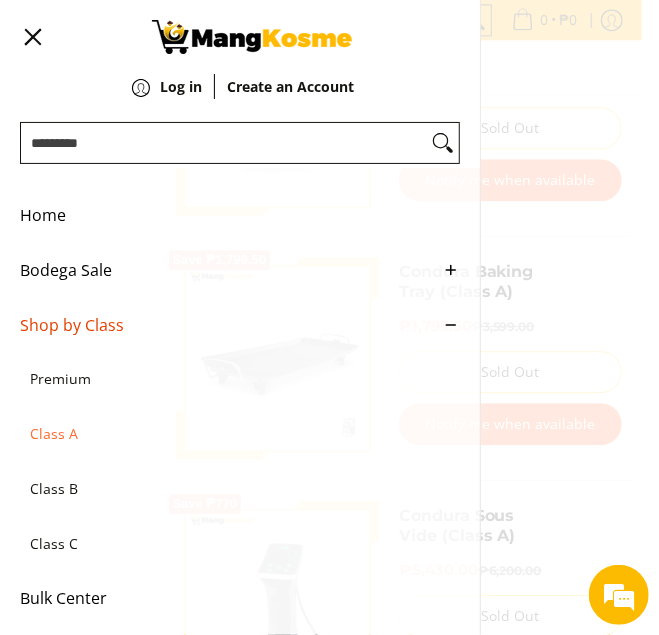 scroll, scrollTop: 190, scrollLeft: 0, axis: vertical 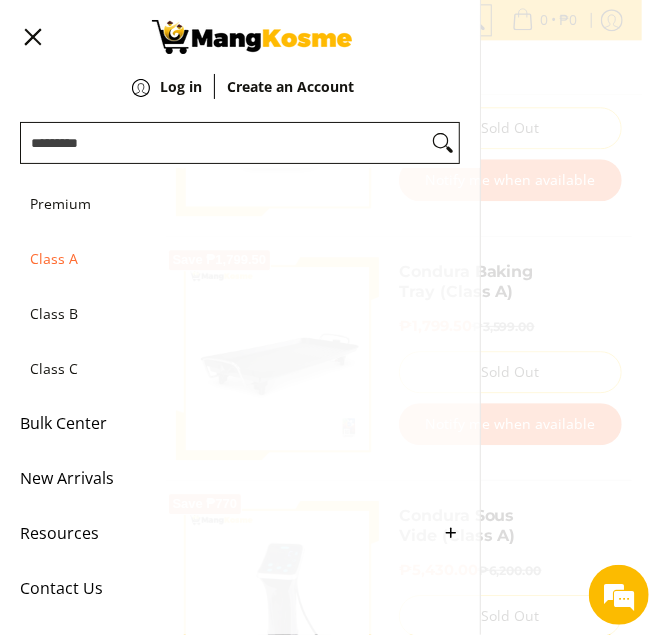 click on "New Arrivals" at bounding box center [225, 478] 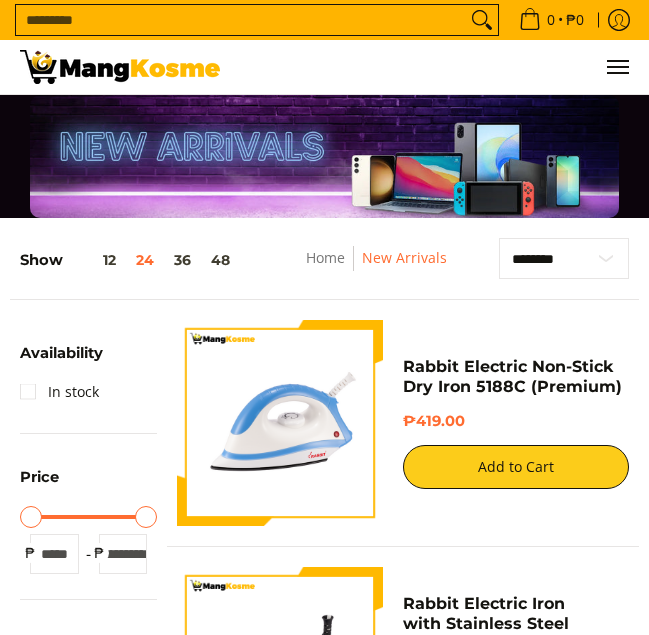 scroll, scrollTop: 198, scrollLeft: 0, axis: vertical 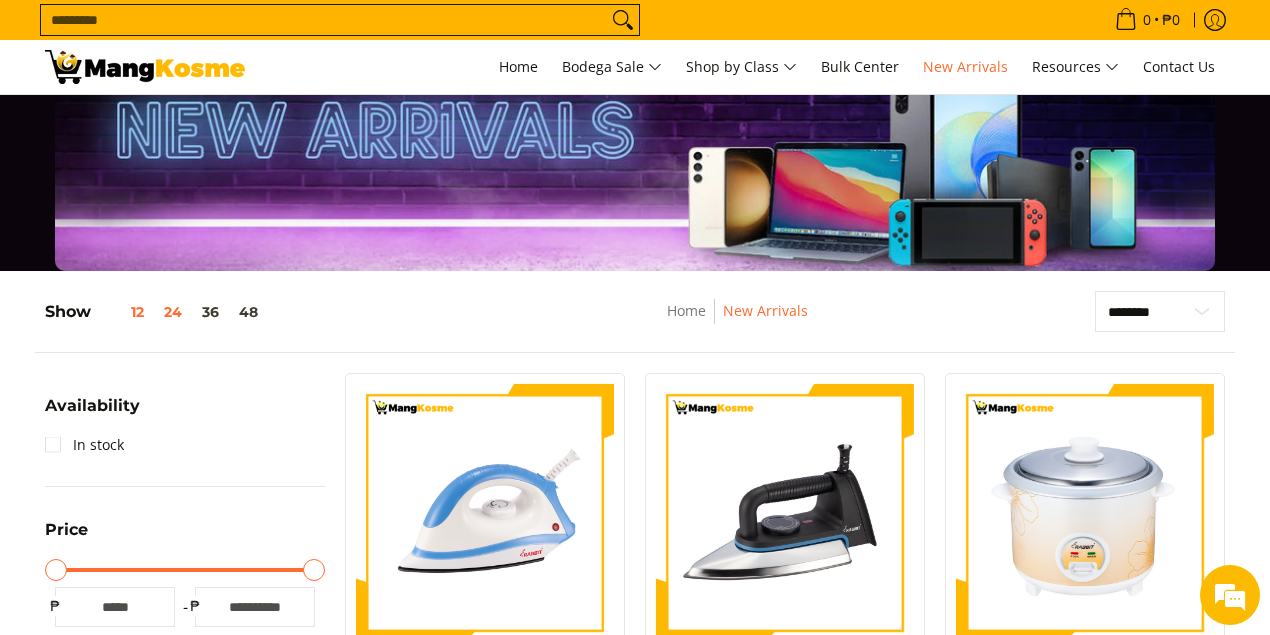 click on "12" at bounding box center (122, 312) 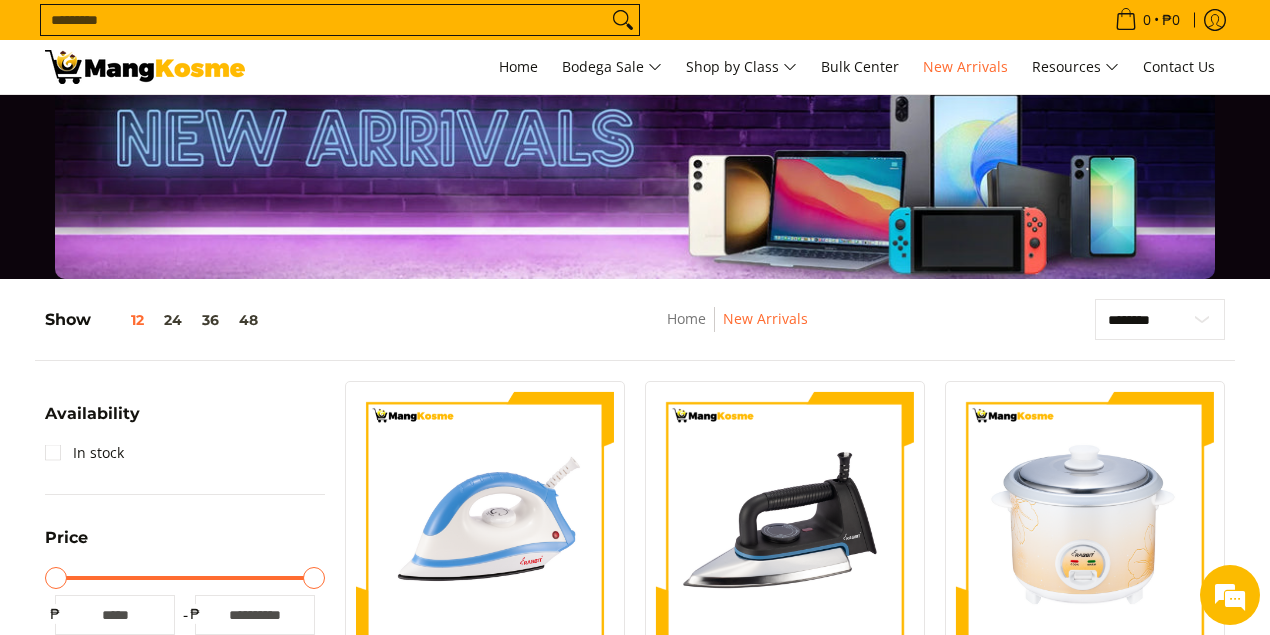 scroll, scrollTop: 0, scrollLeft: 0, axis: both 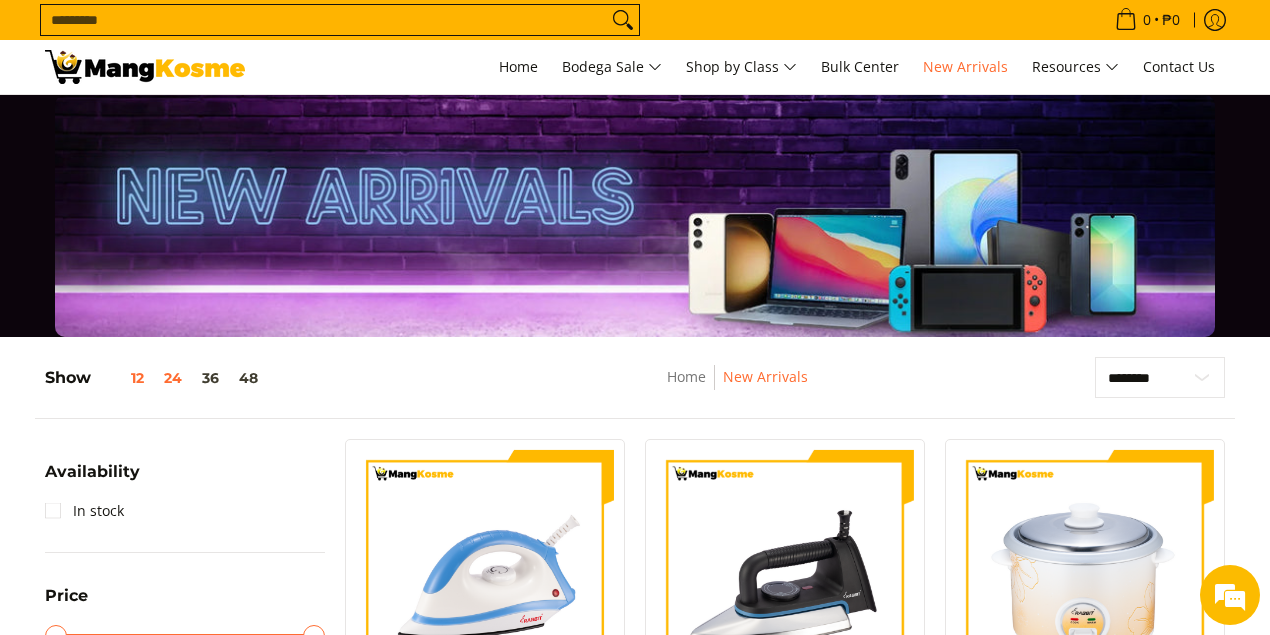 click on "24" at bounding box center (173, 378) 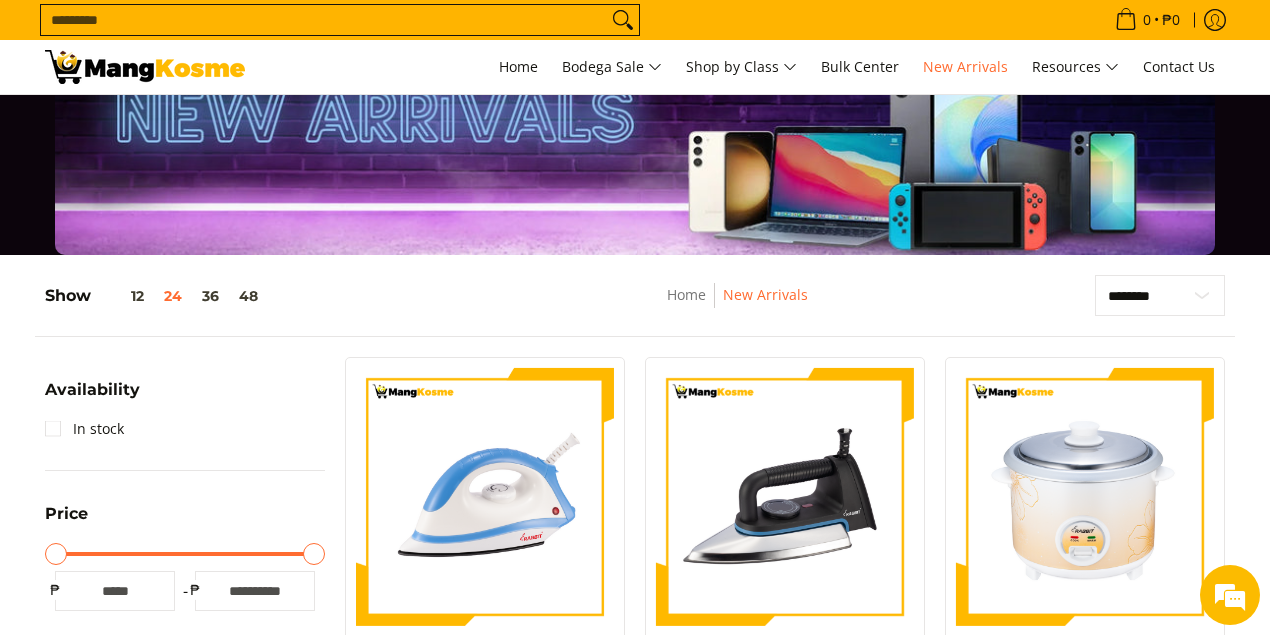 scroll, scrollTop: 0, scrollLeft: 0, axis: both 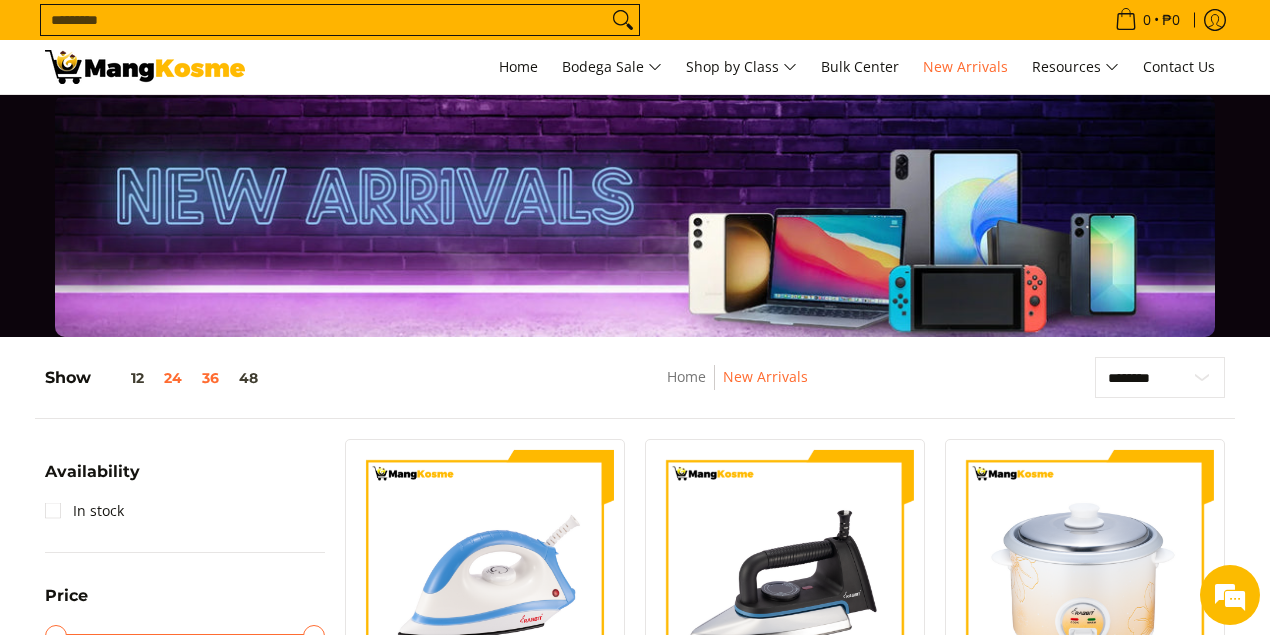 click on "36" at bounding box center [210, 378] 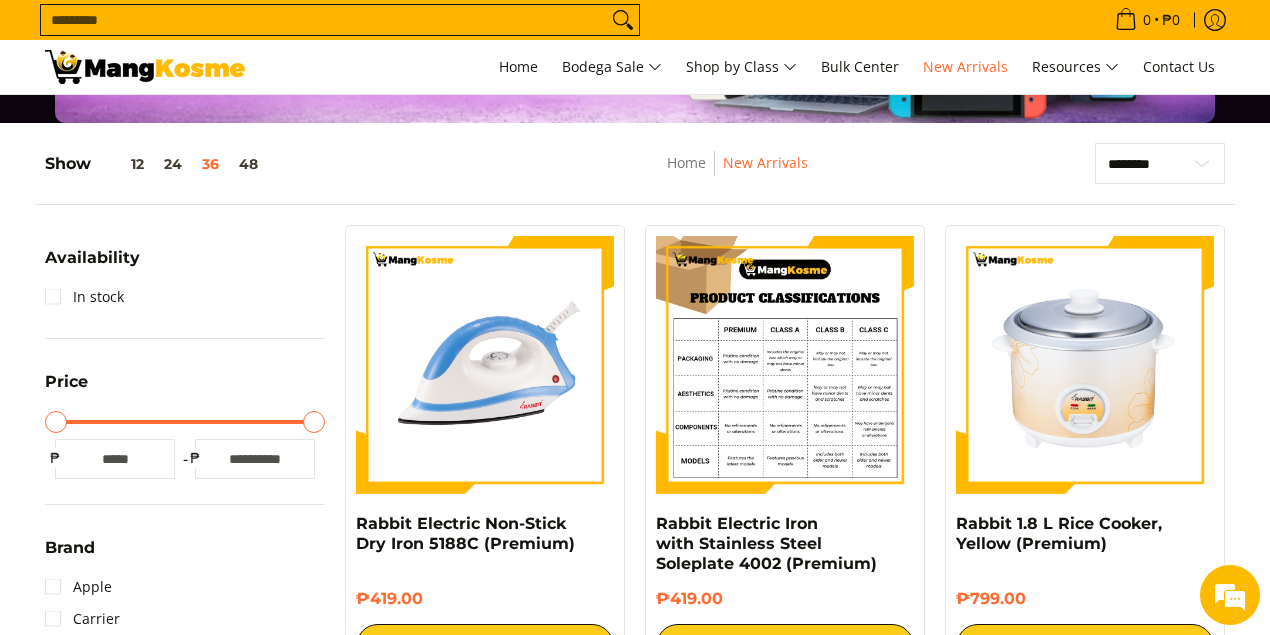 scroll, scrollTop: 61, scrollLeft: 0, axis: vertical 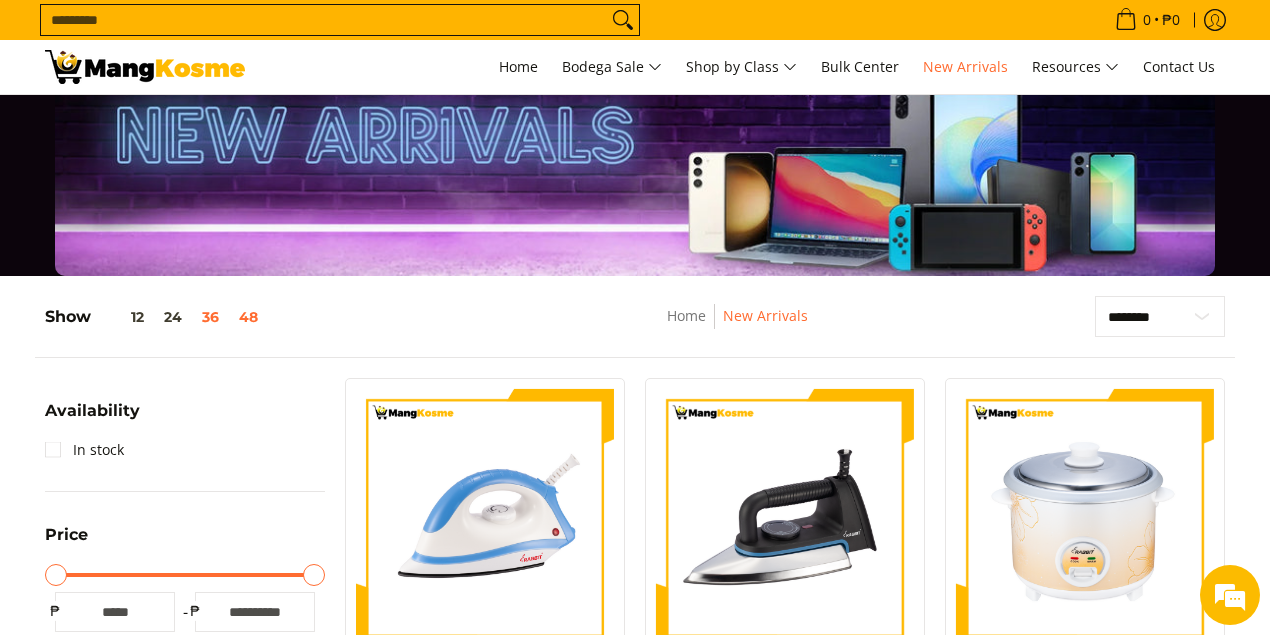 click on "48" at bounding box center [248, 317] 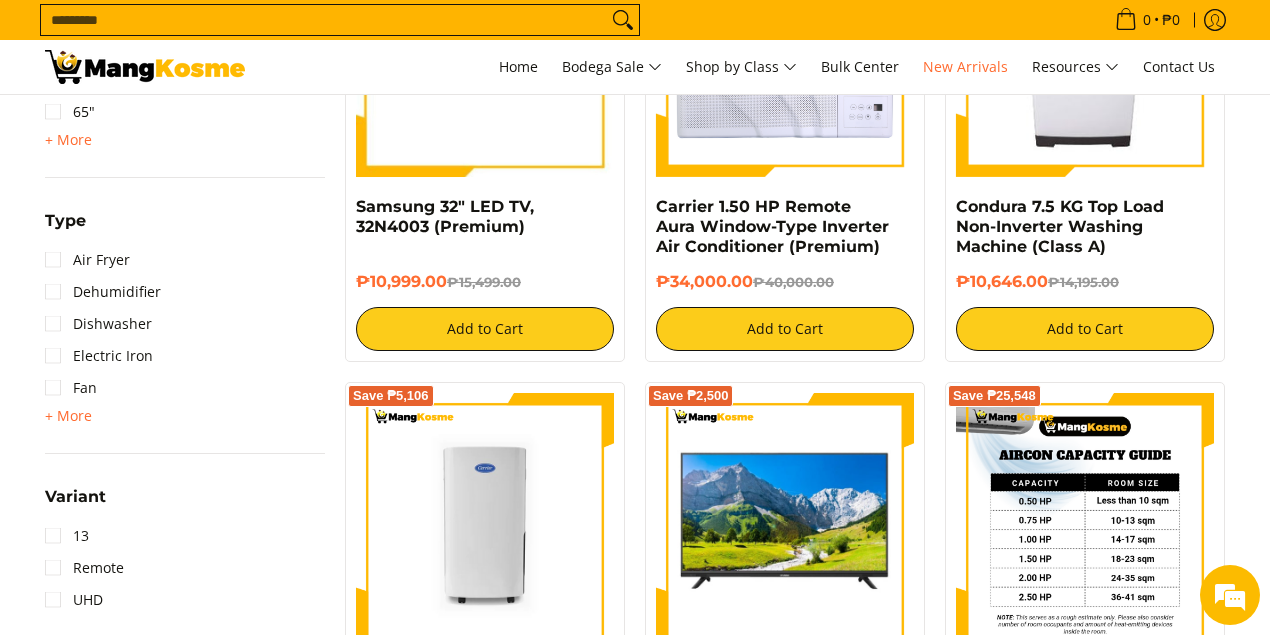scroll, scrollTop: 1928, scrollLeft: 0, axis: vertical 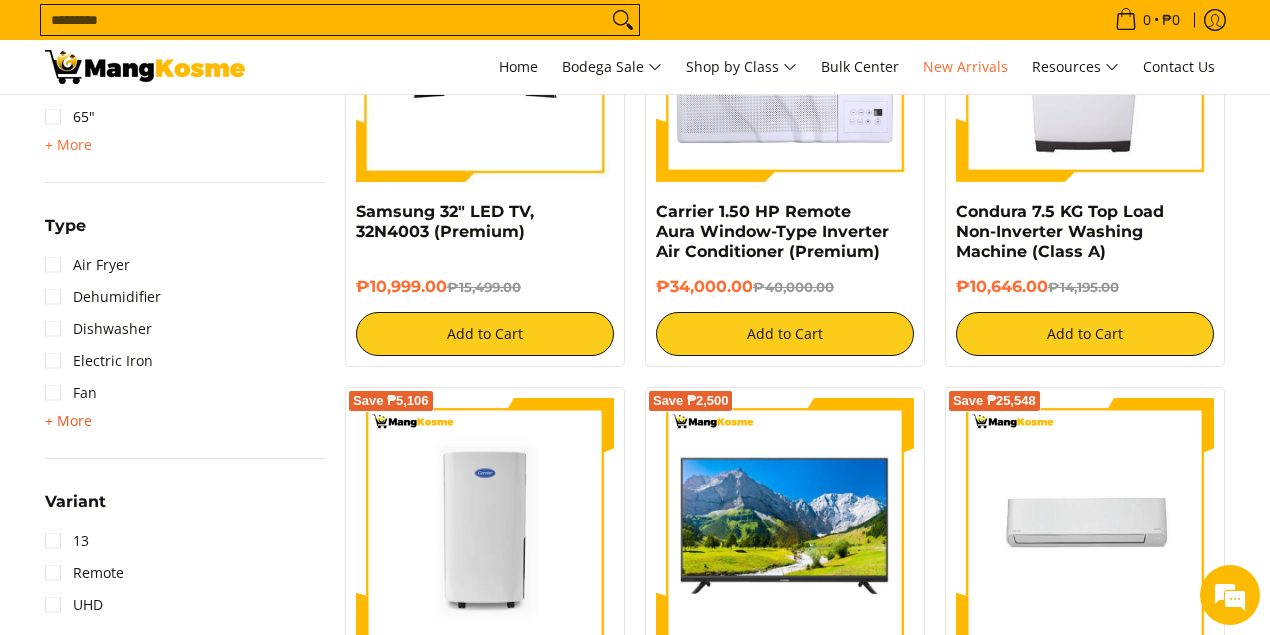click on "+ More" at bounding box center (68, 421) 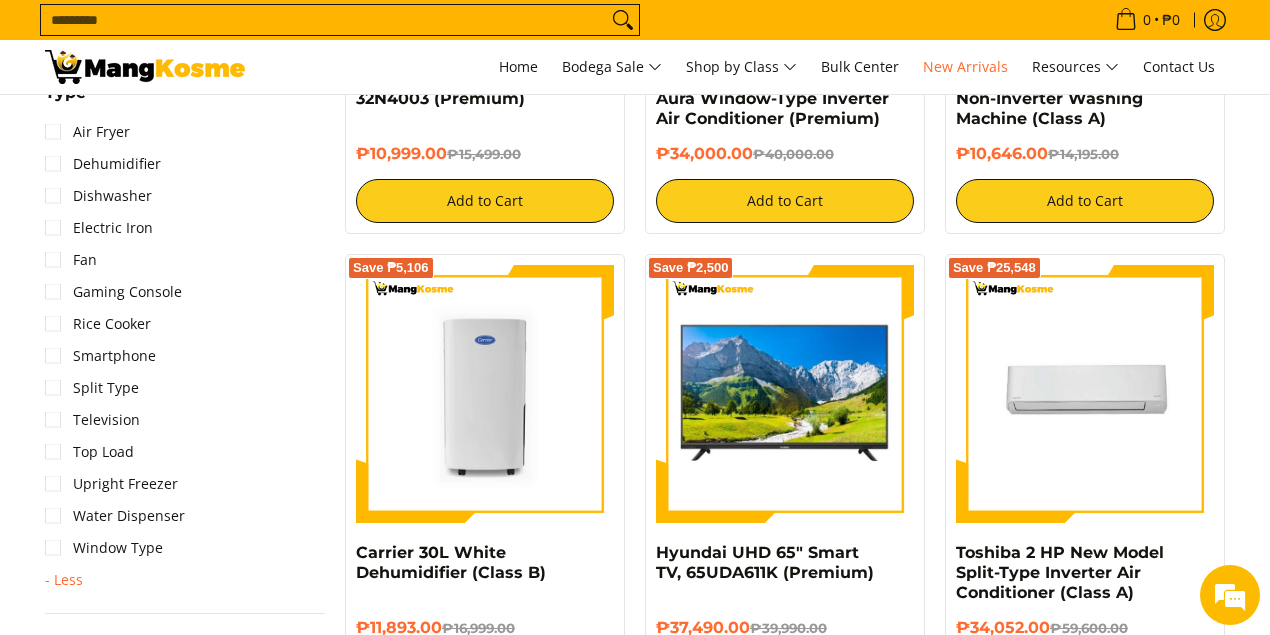 scroll, scrollTop: 2128, scrollLeft: 0, axis: vertical 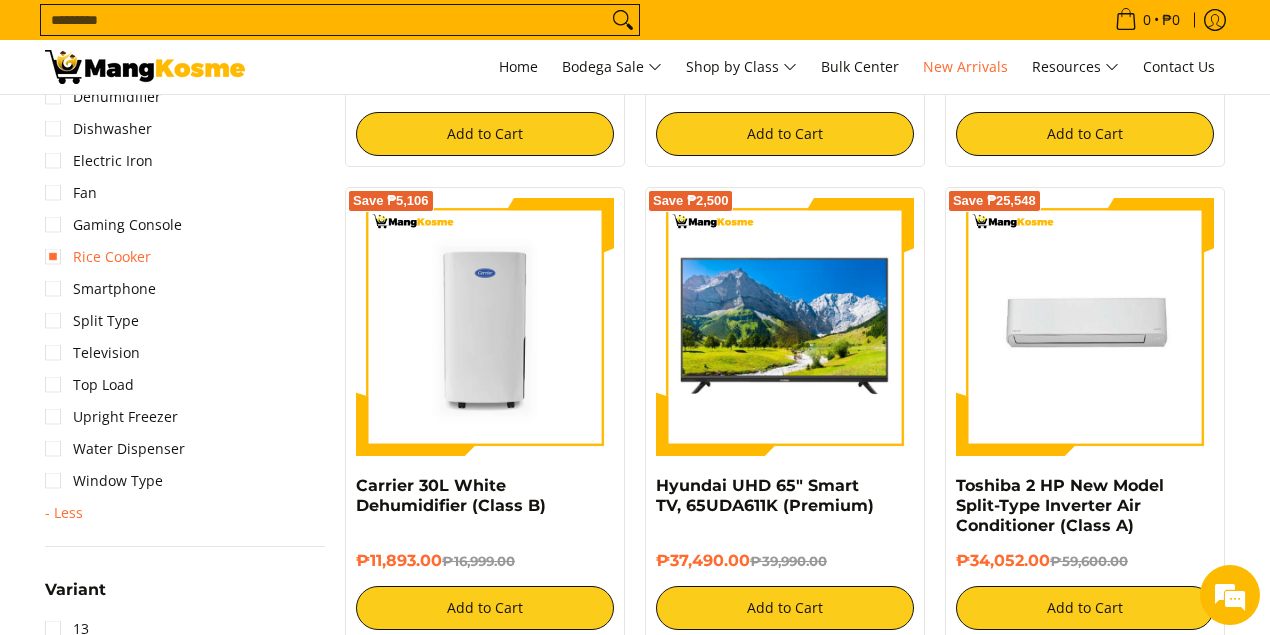 click on "Rice Cooker" at bounding box center [98, 257] 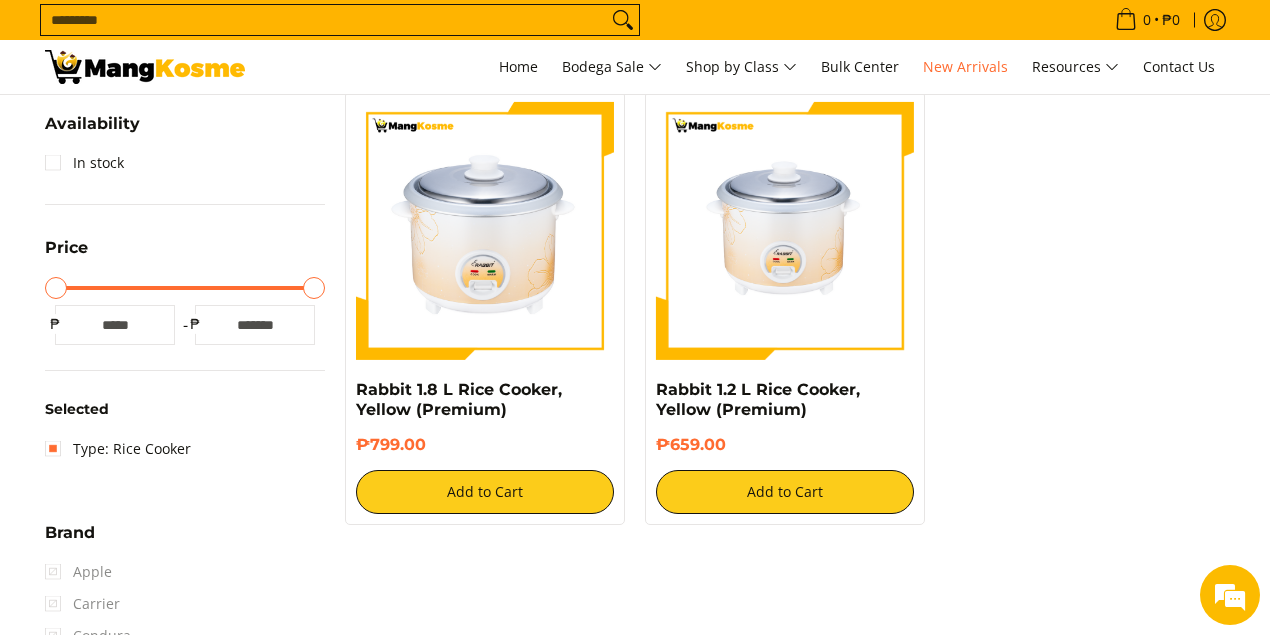 scroll, scrollTop: 133, scrollLeft: 0, axis: vertical 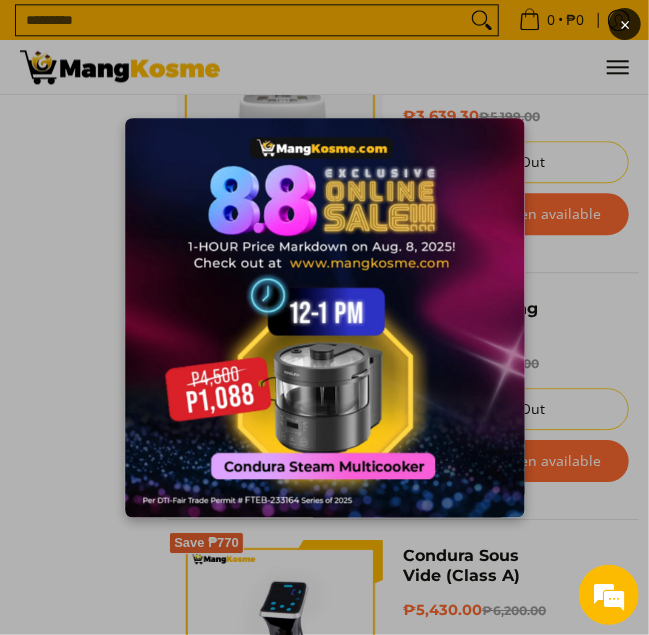 click on "×" at bounding box center [625, 24] 